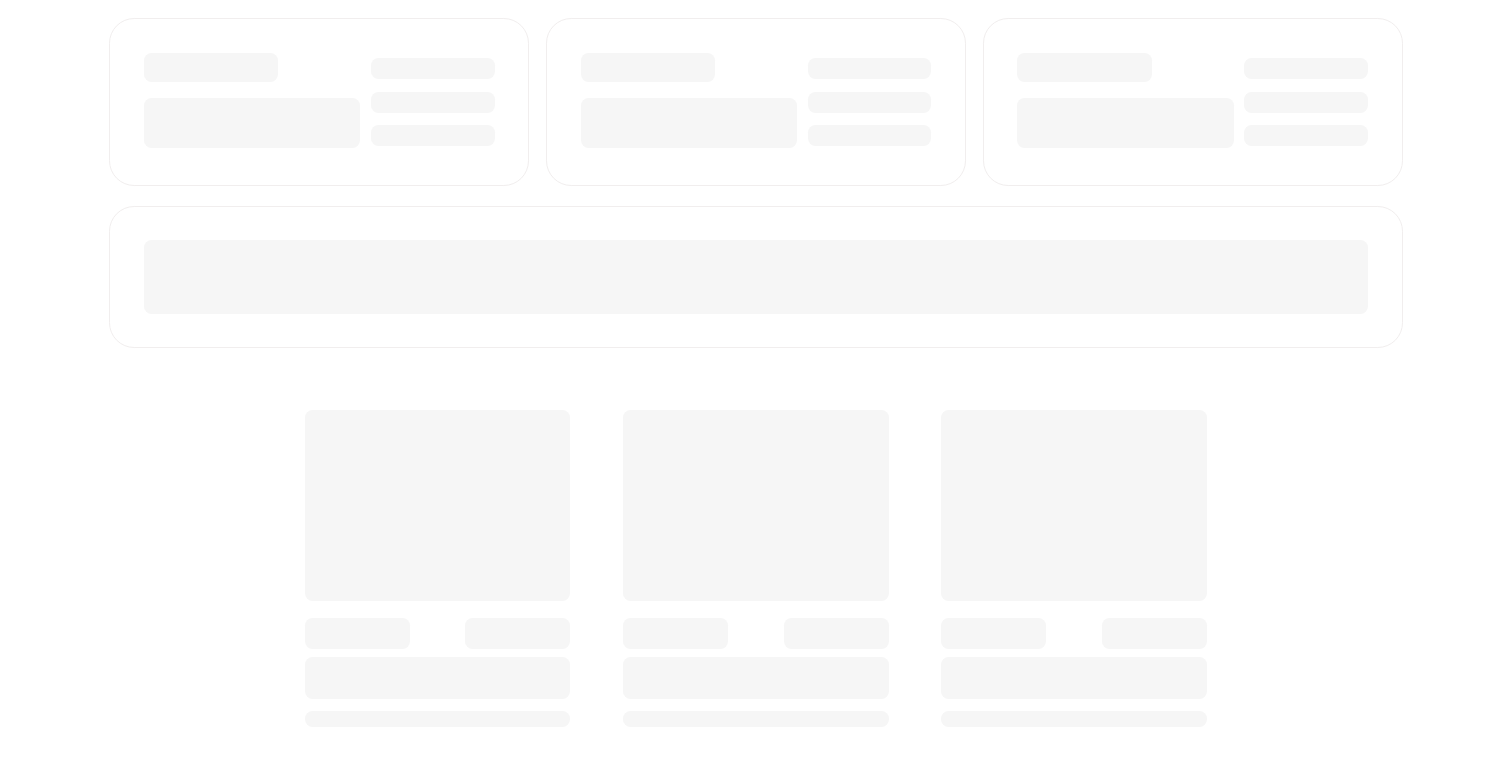 scroll, scrollTop: 0, scrollLeft: 0, axis: both 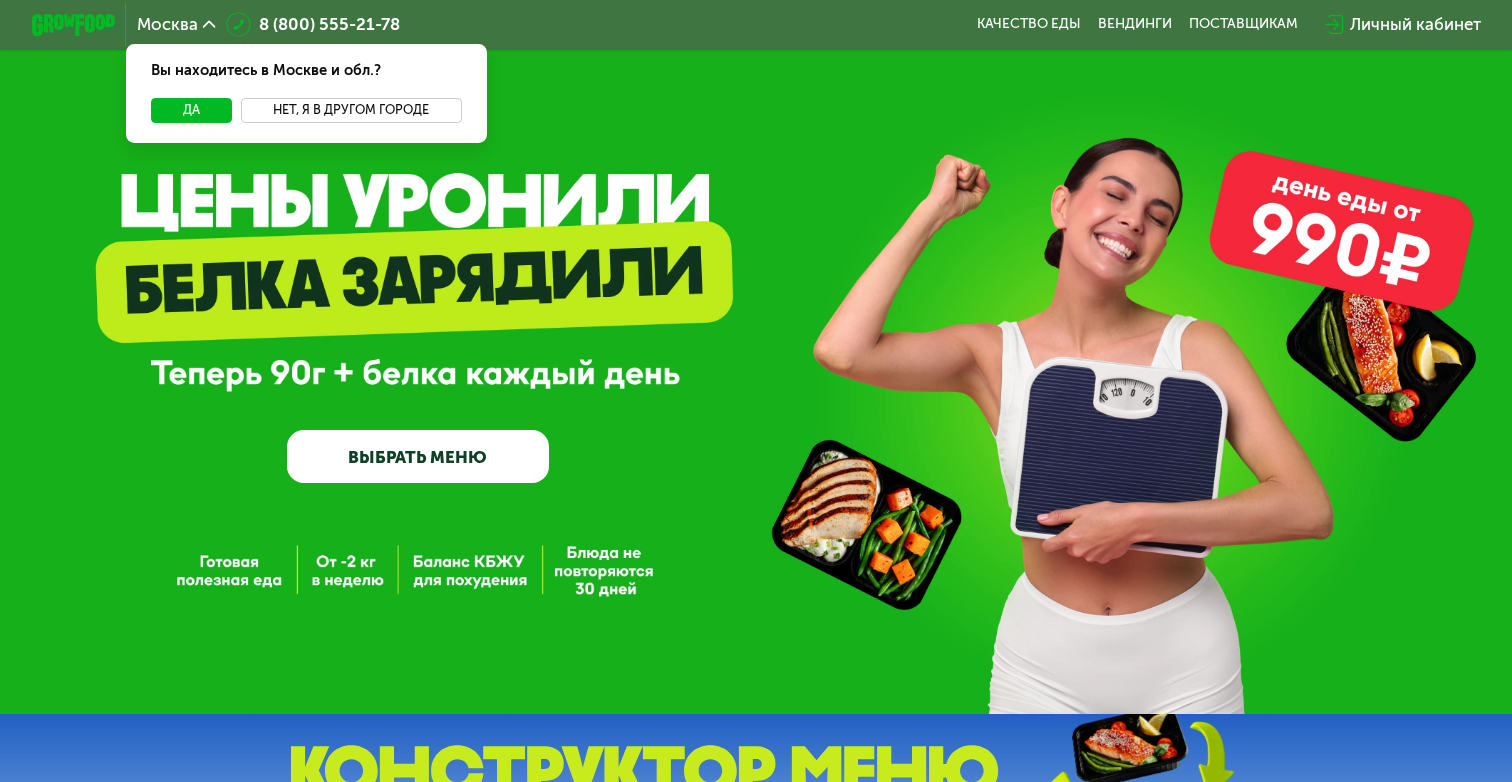 click on "Нет, я в другом городе" at bounding box center [351, 110] 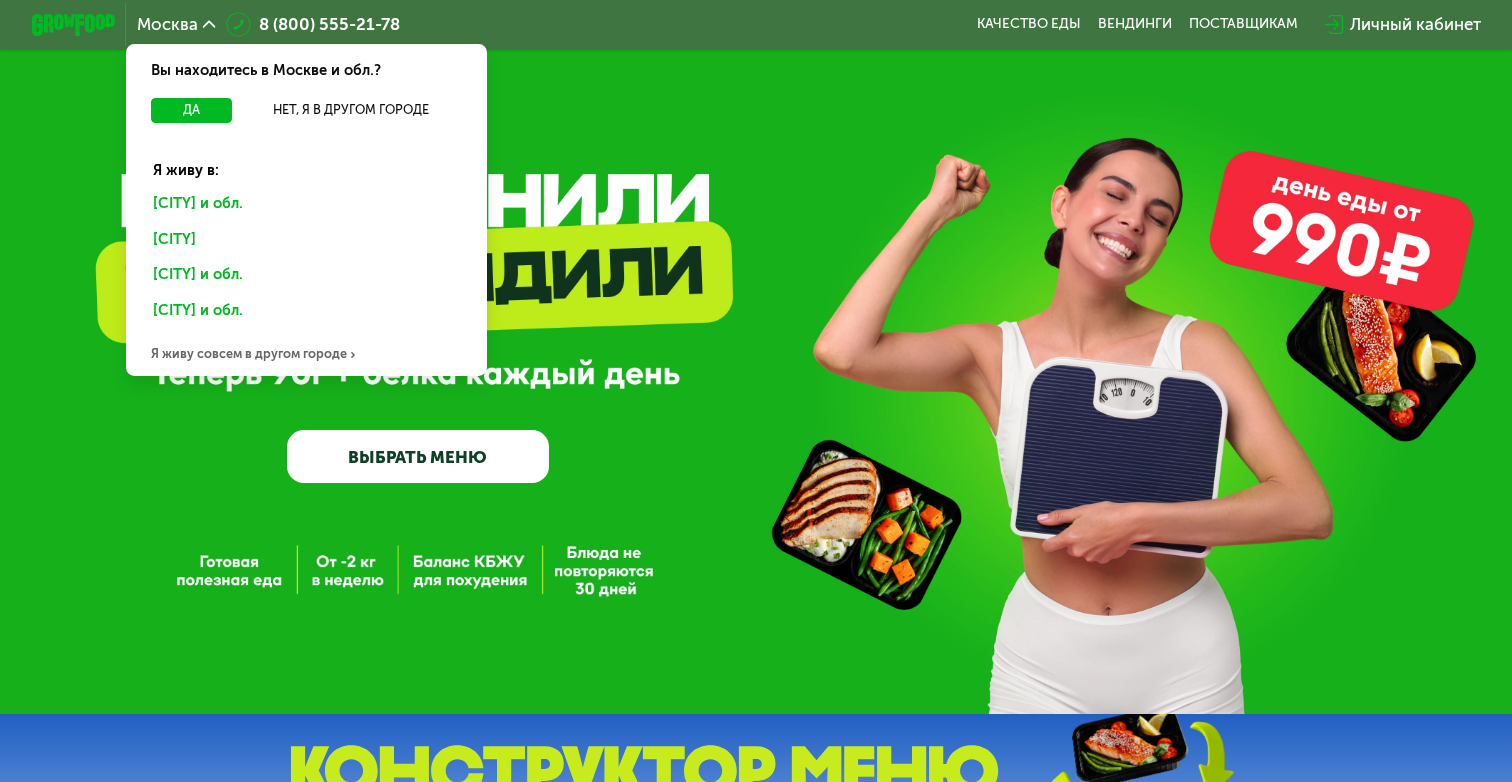 click on "Санкт-Петербурге и обл." 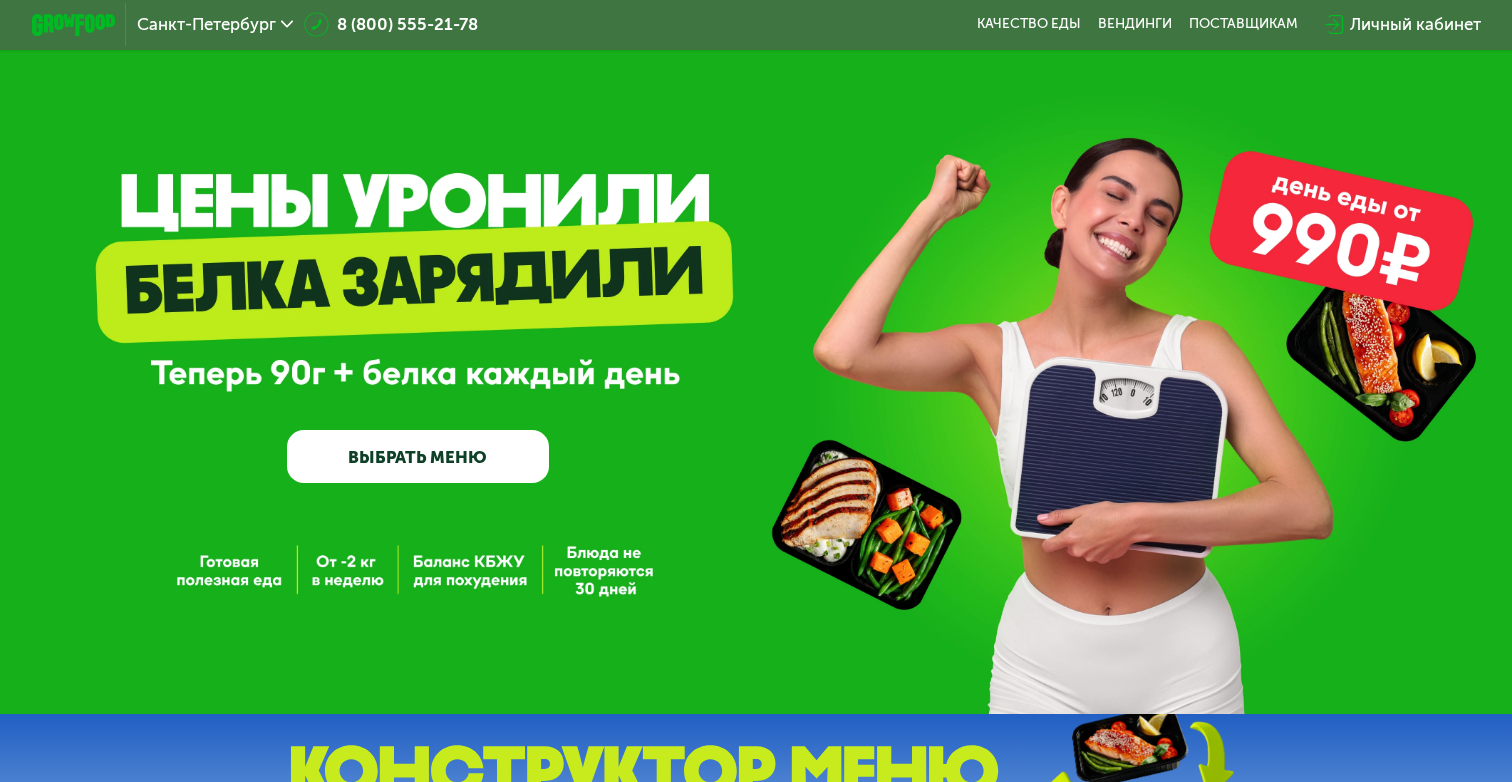 scroll, scrollTop: 0, scrollLeft: 0, axis: both 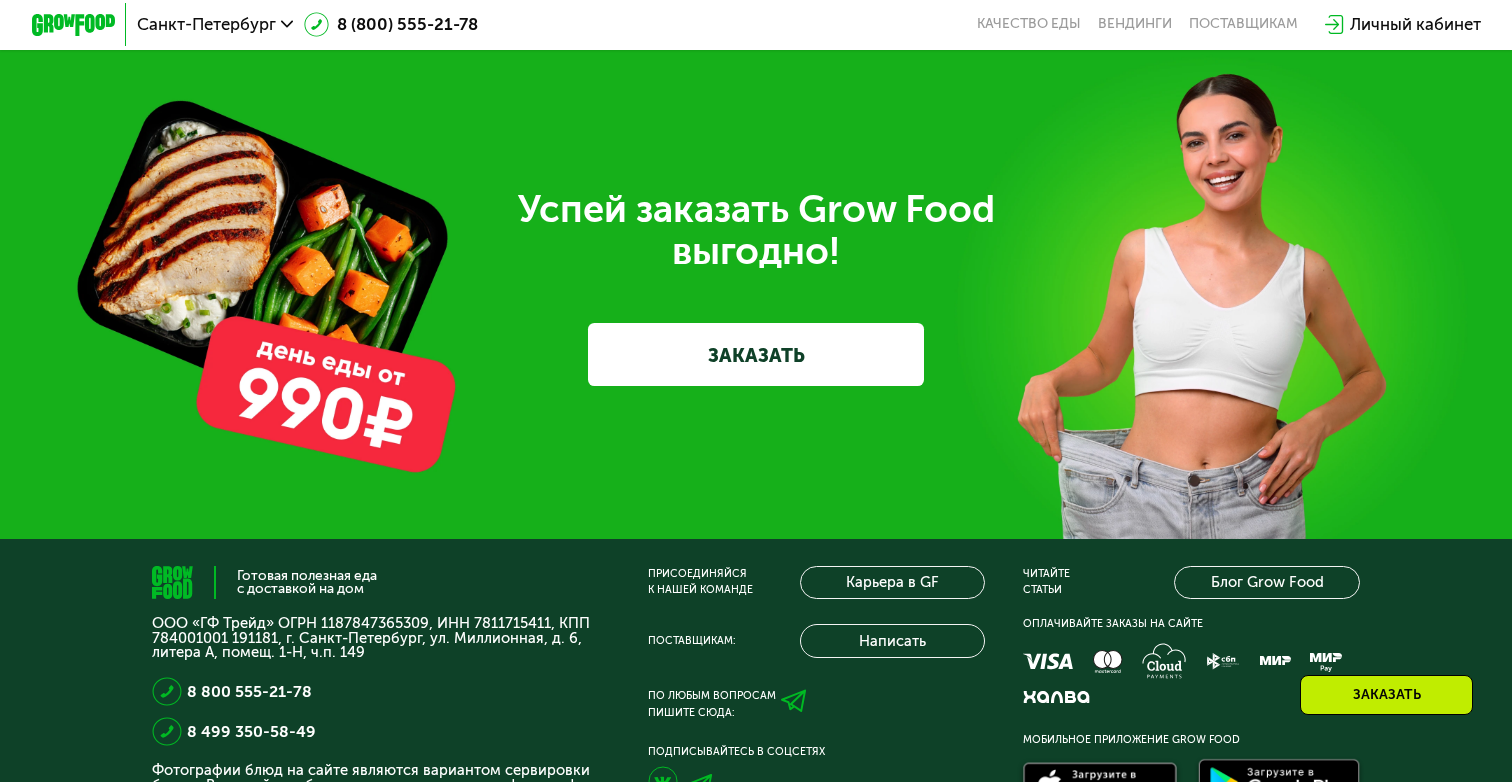 click on "ЗАКАЗАТЬ" at bounding box center (756, 354) 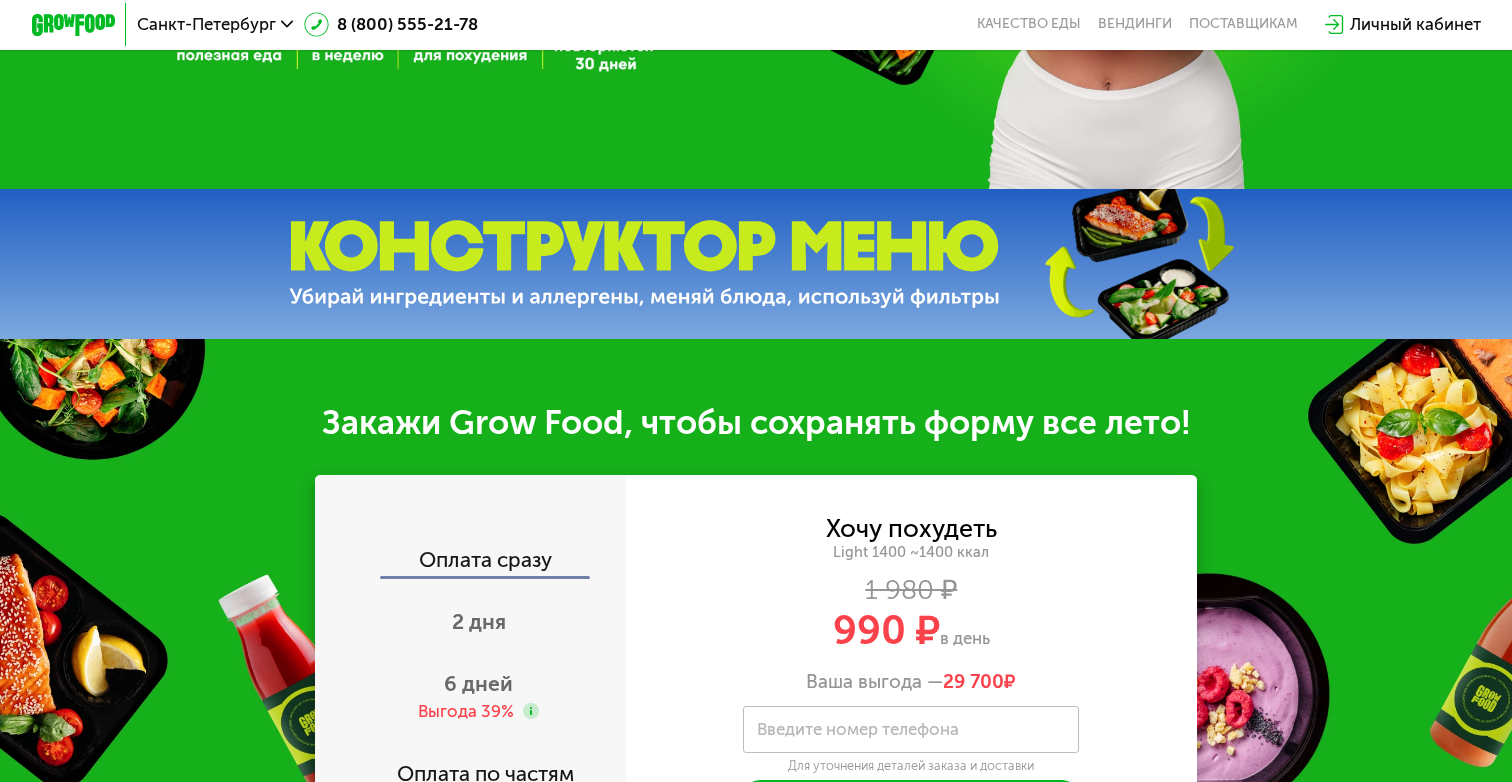 scroll, scrollTop: 0, scrollLeft: 0, axis: both 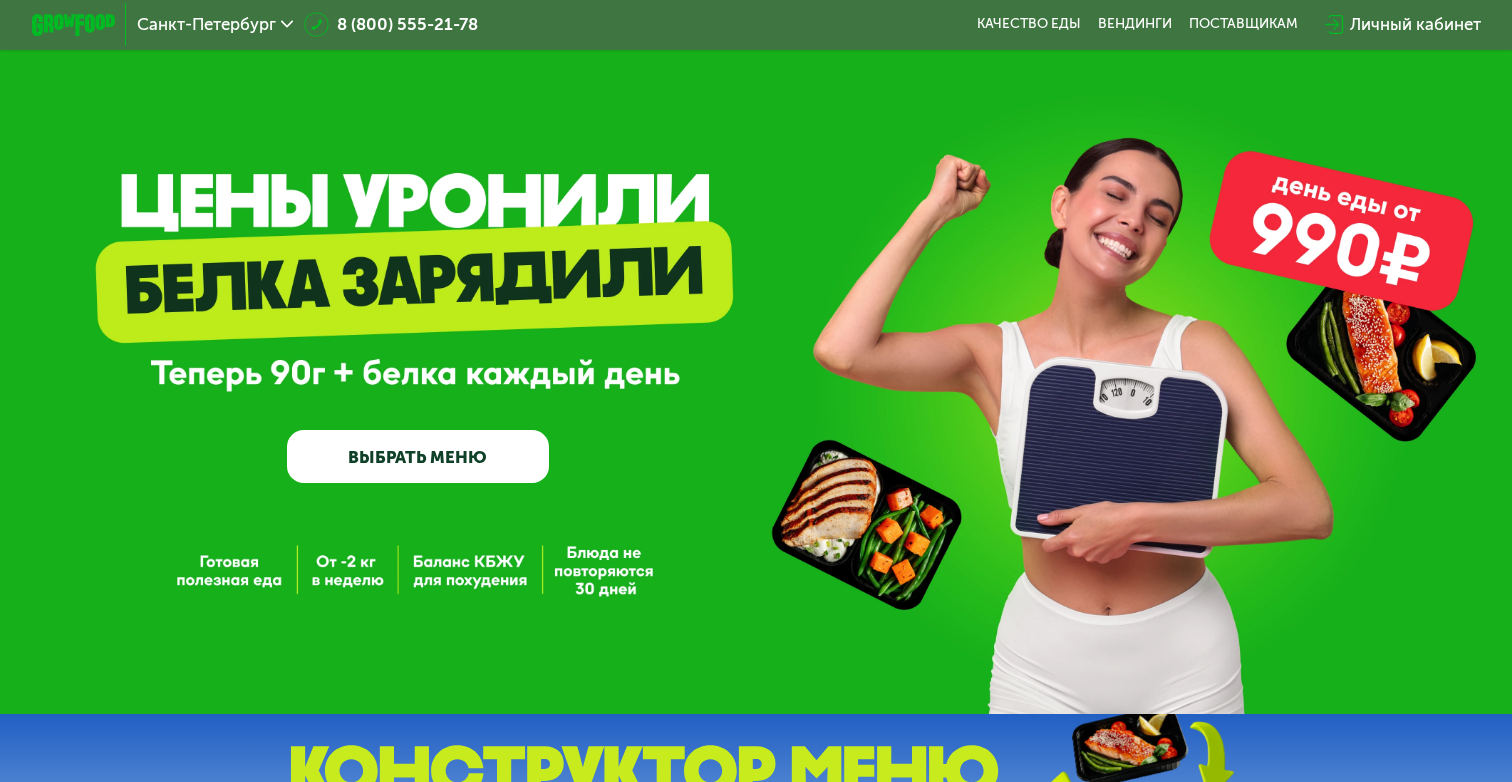 click on "ВЫБРАТЬ МЕНЮ" at bounding box center (417, 456) 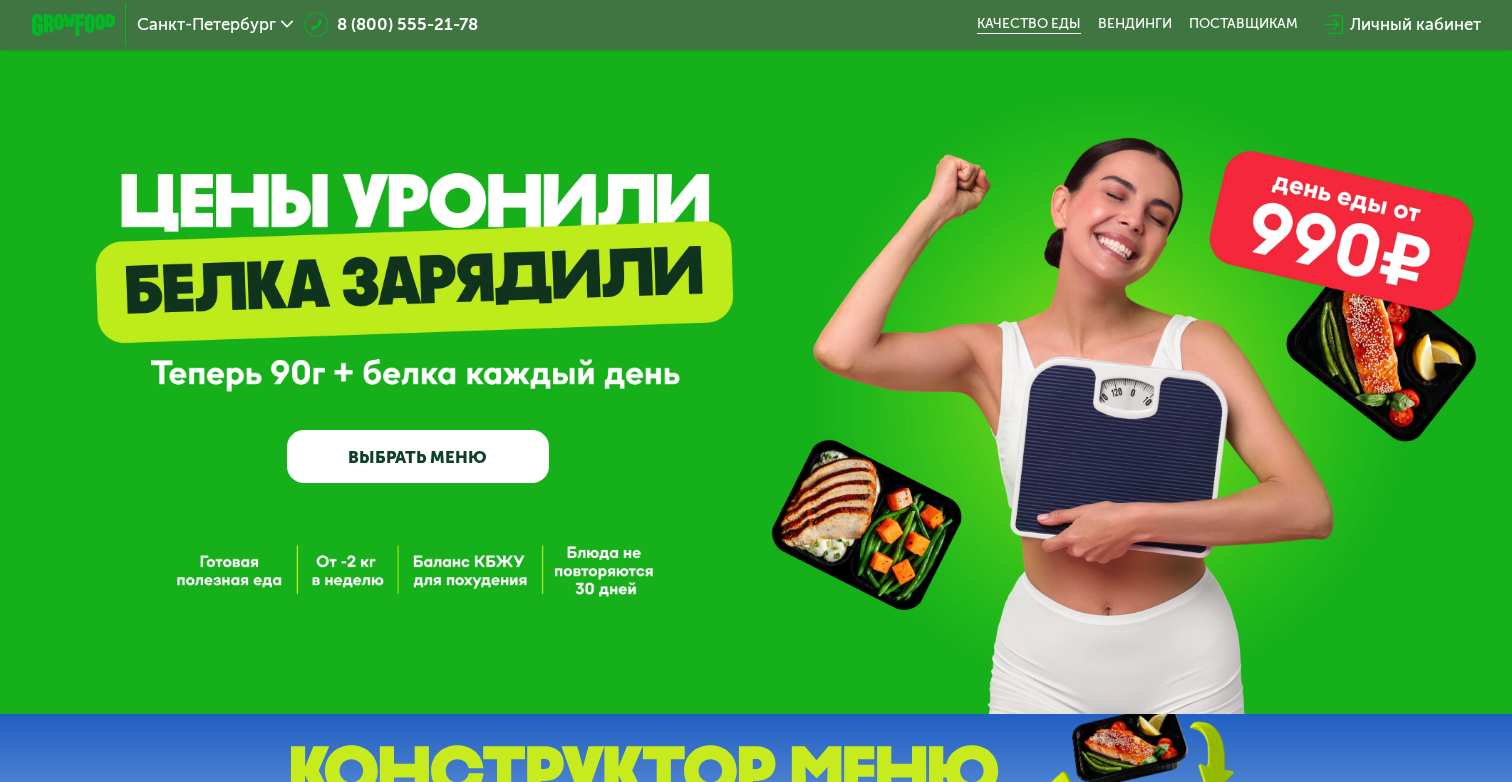 click on "Качество еды" at bounding box center (1029, 24) 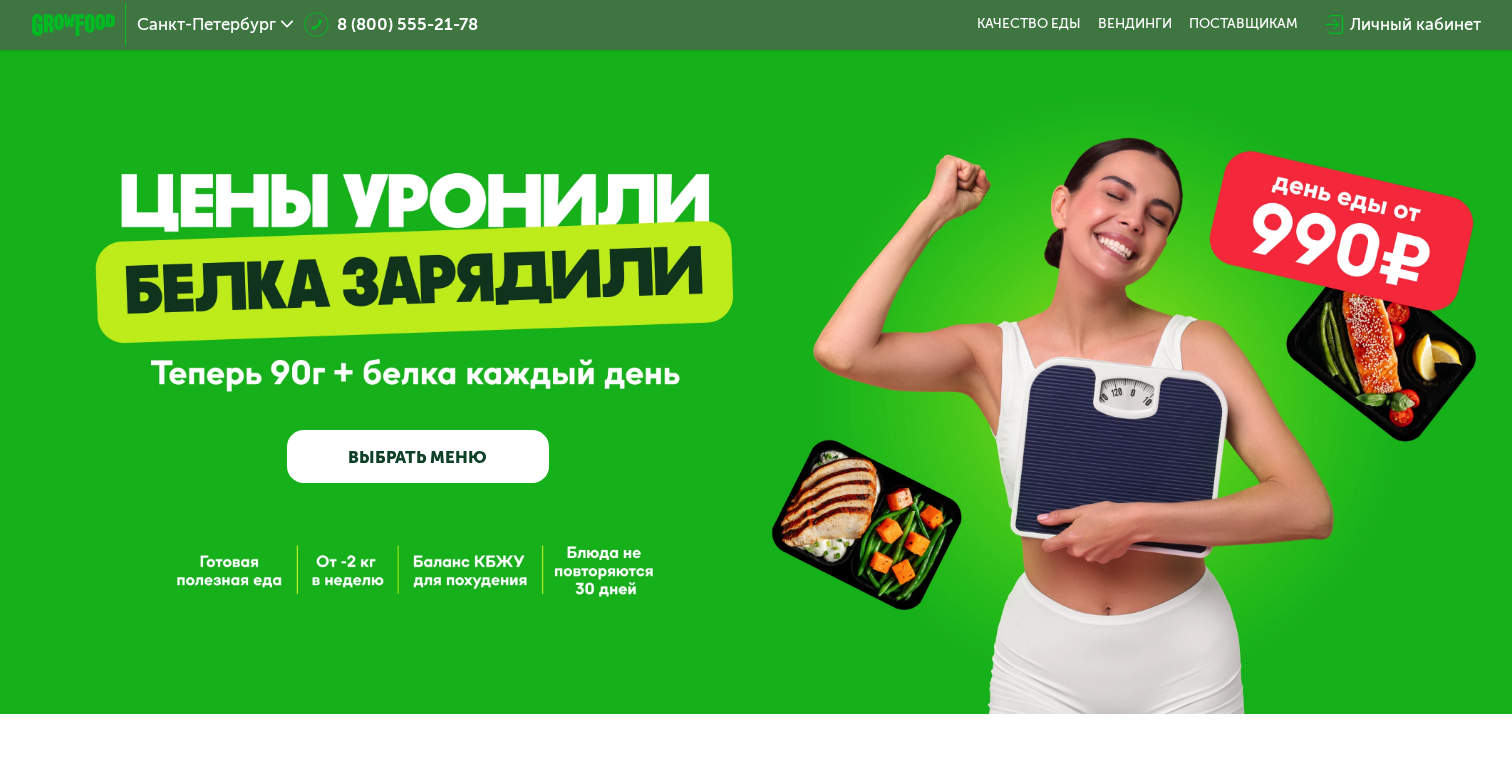 scroll, scrollTop: 0, scrollLeft: 0, axis: both 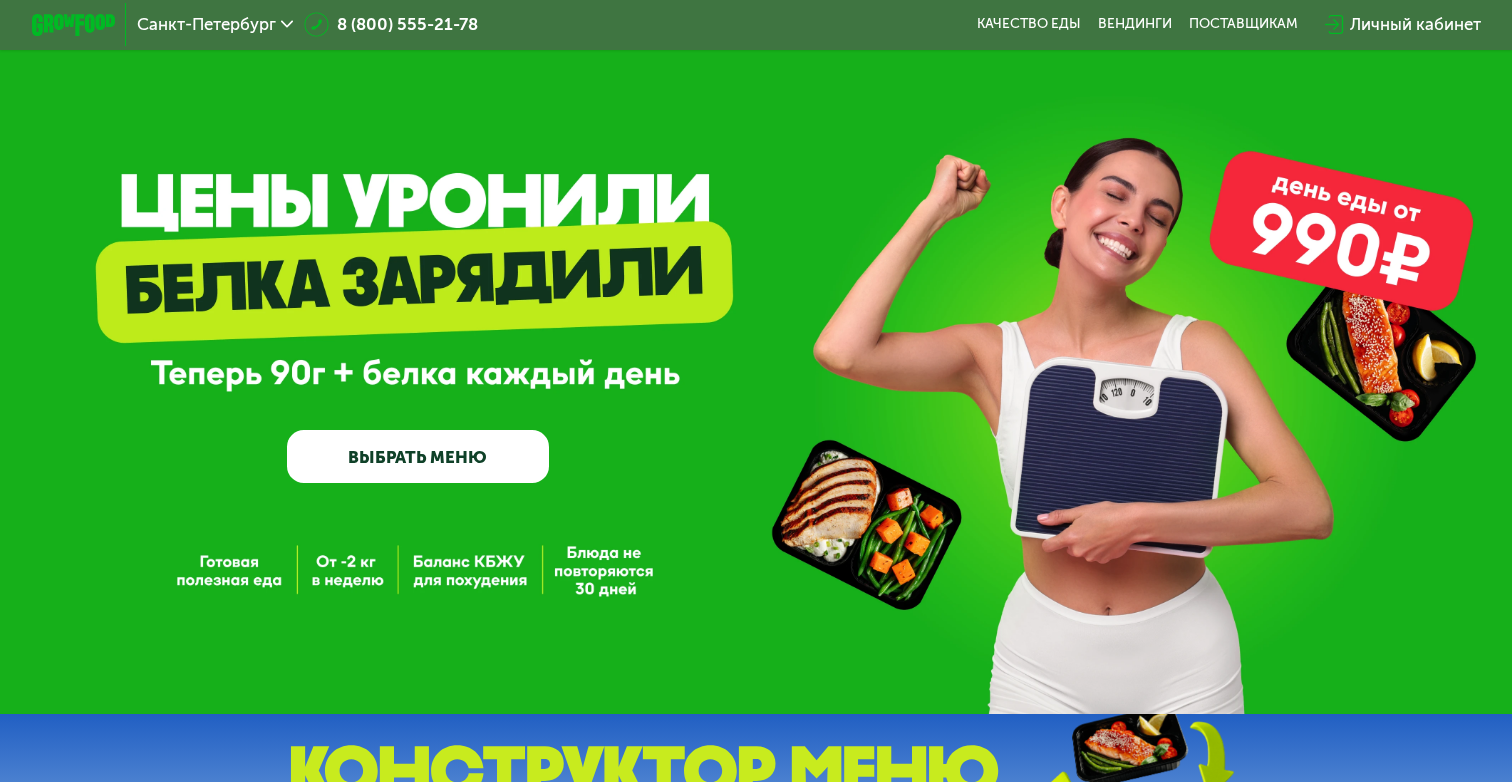 click on "ВЫБРАТЬ МЕНЮ" at bounding box center (417, 456) 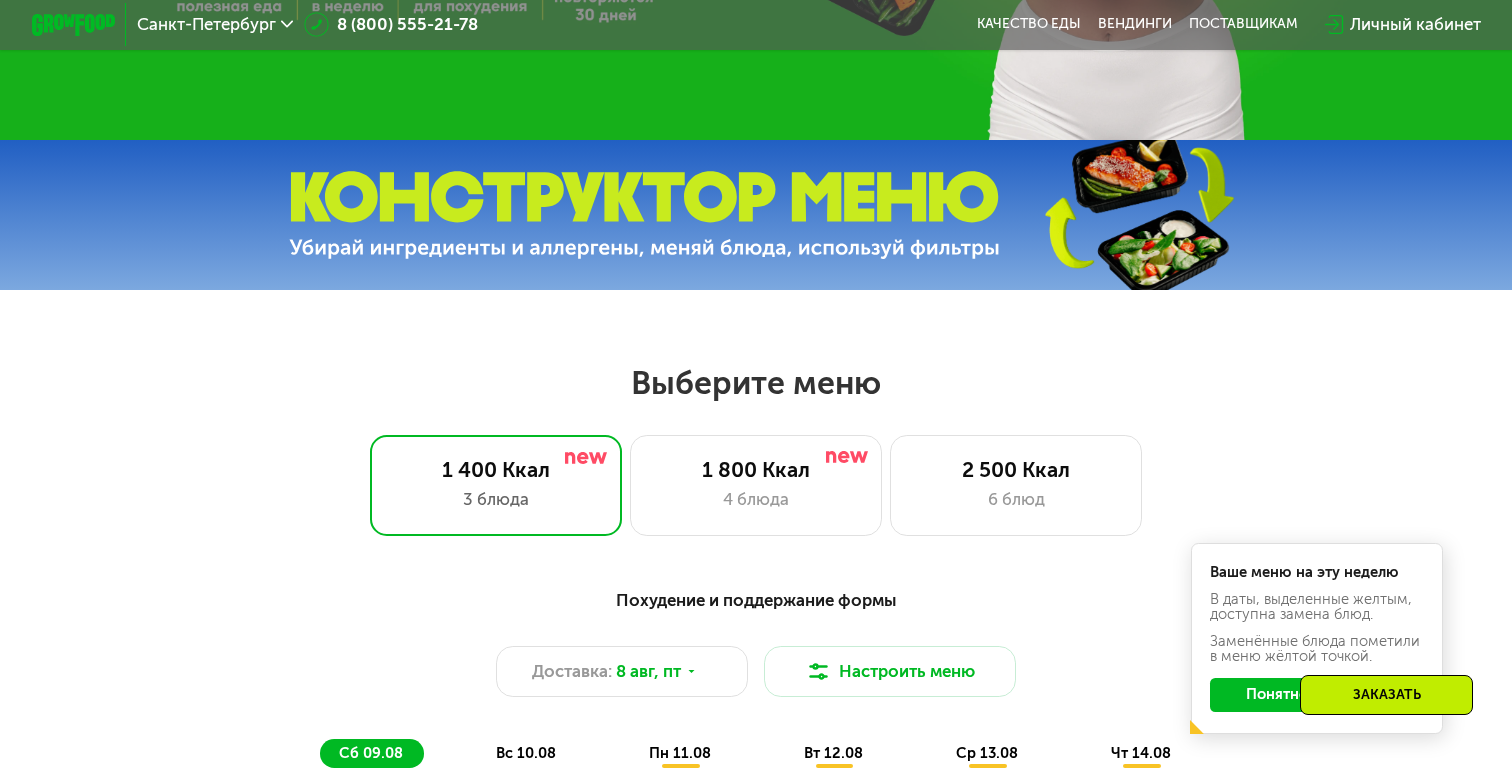 scroll, scrollTop: 576, scrollLeft: 0, axis: vertical 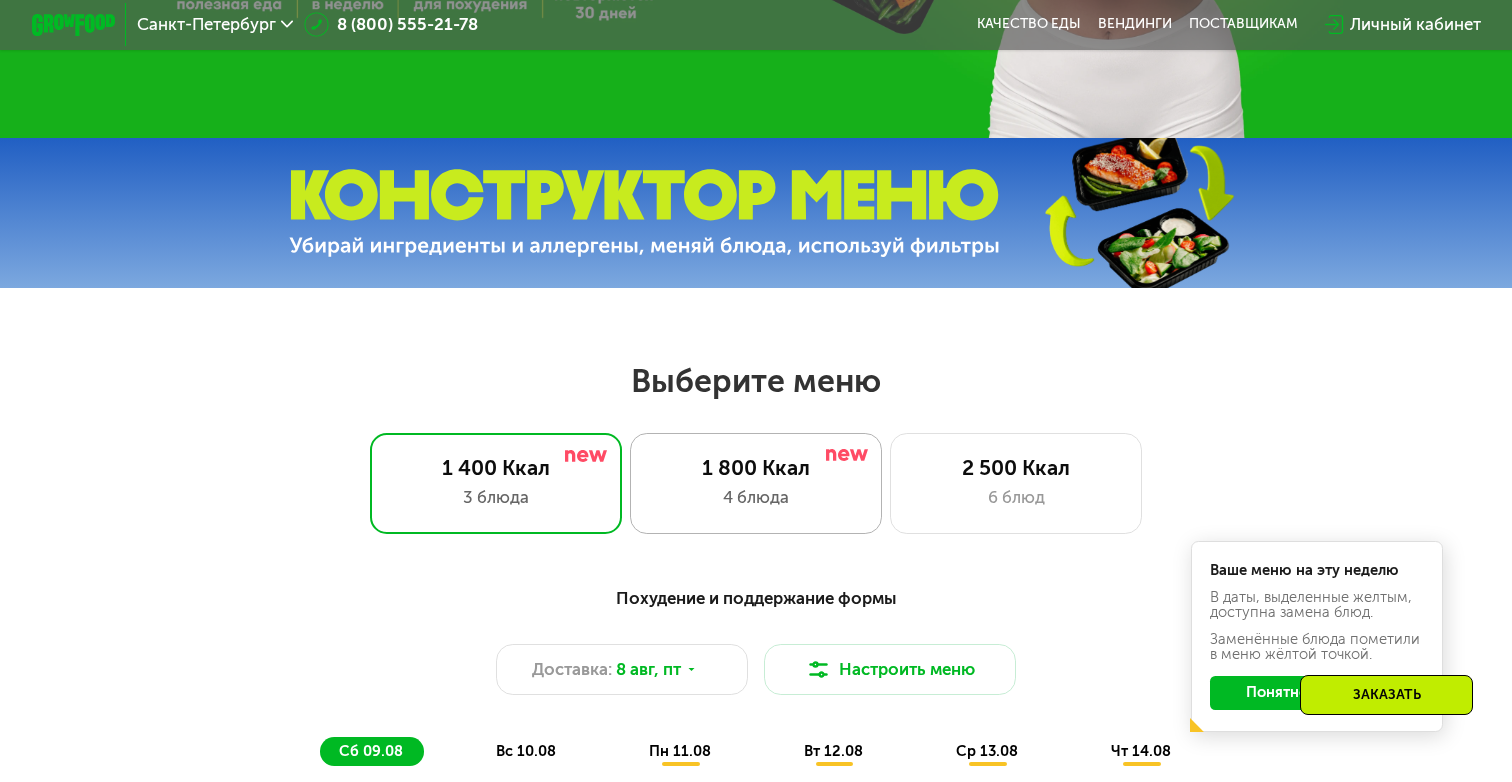 click on "1 800 Ккал" at bounding box center (756, 467) 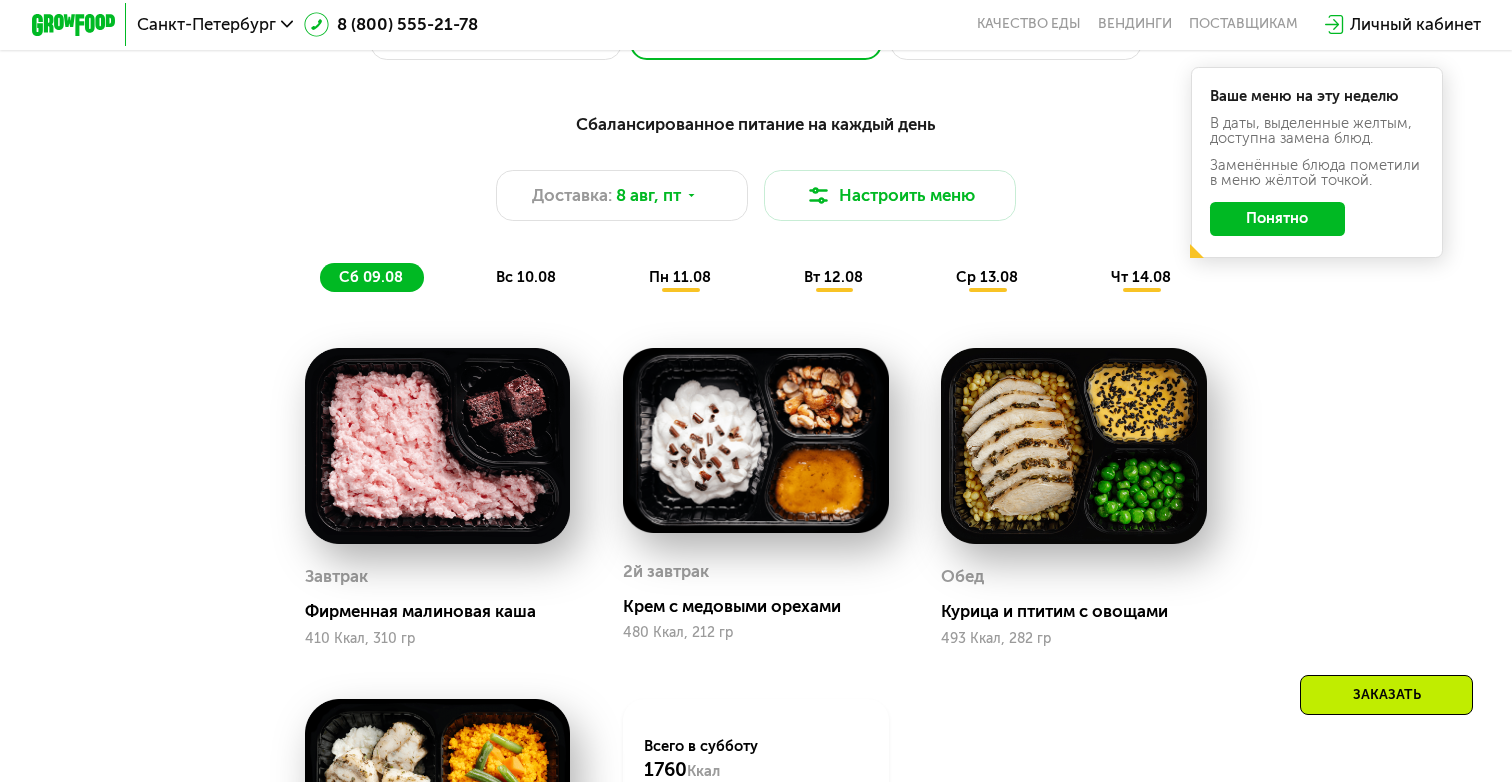 scroll, scrollTop: 1096, scrollLeft: 0, axis: vertical 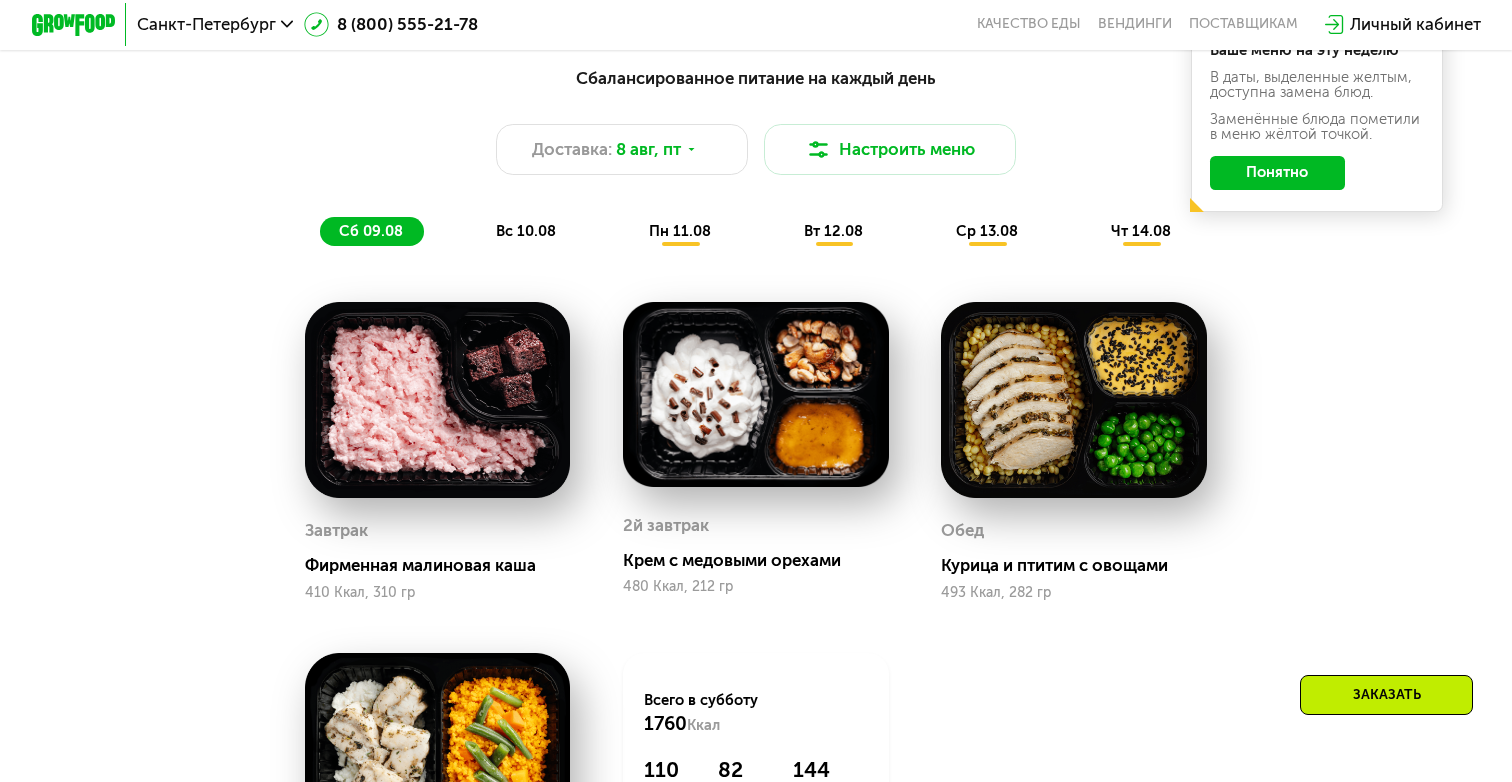 click on "Понятно" 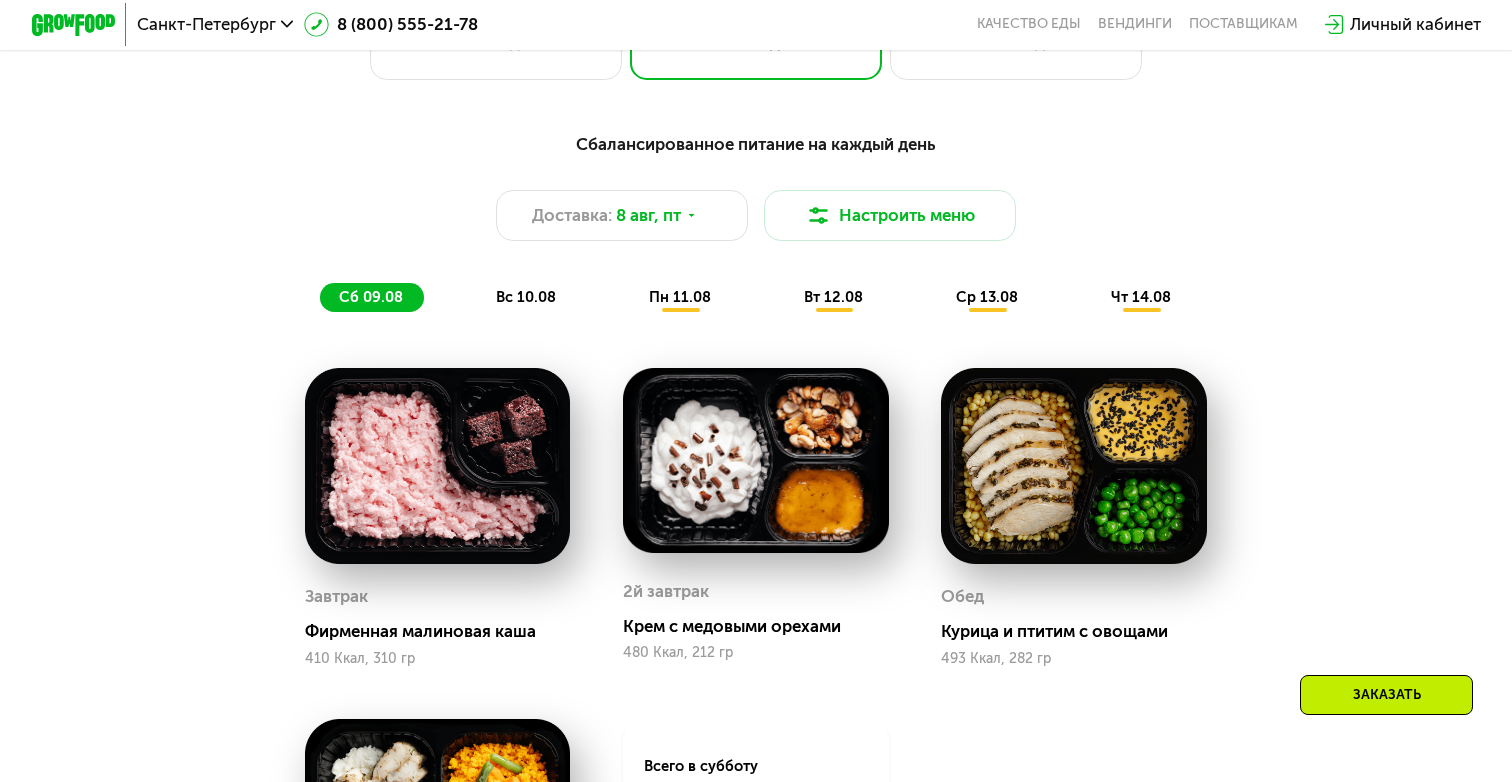 scroll, scrollTop: 935, scrollLeft: 0, axis: vertical 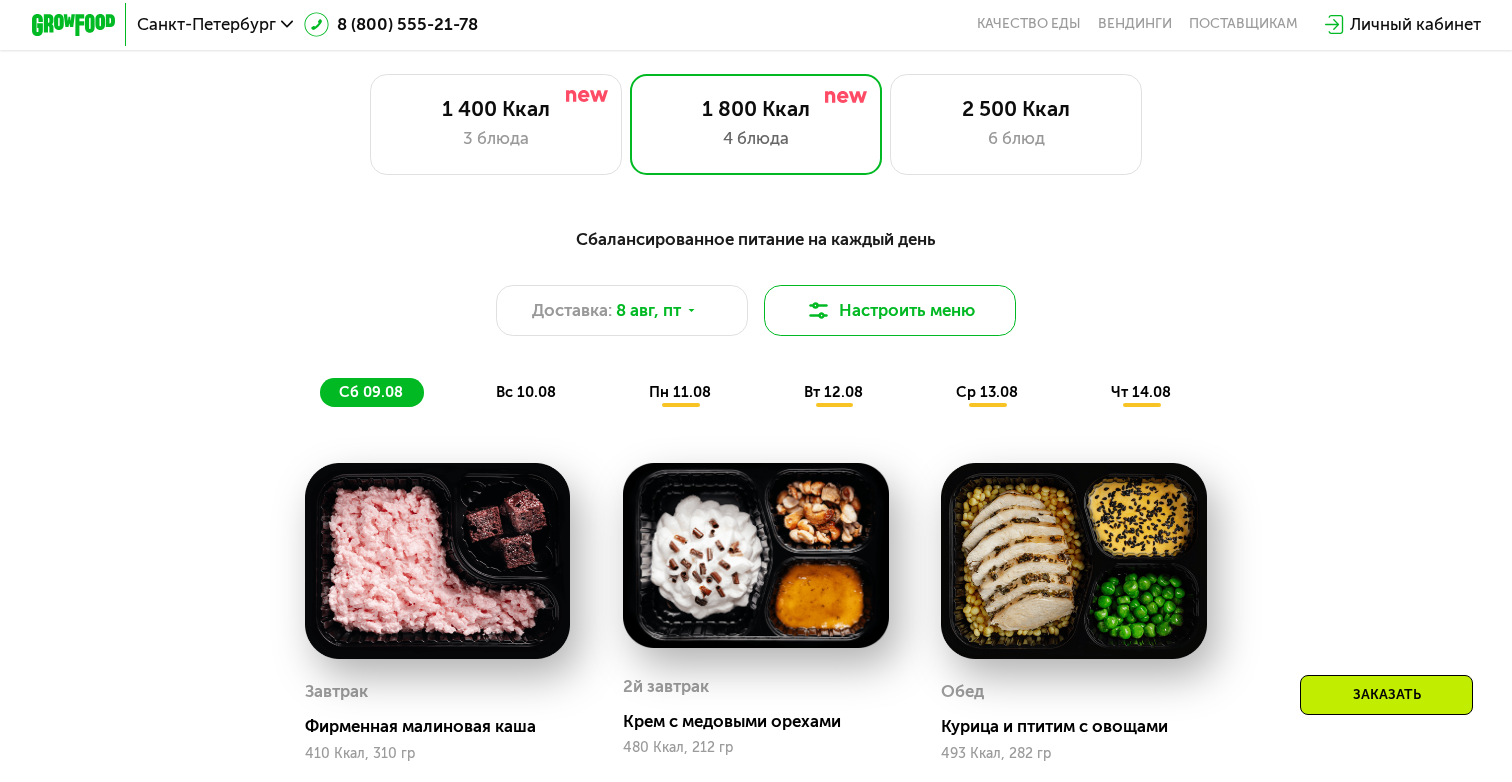 click on "Настроить меню" at bounding box center [890, 310] 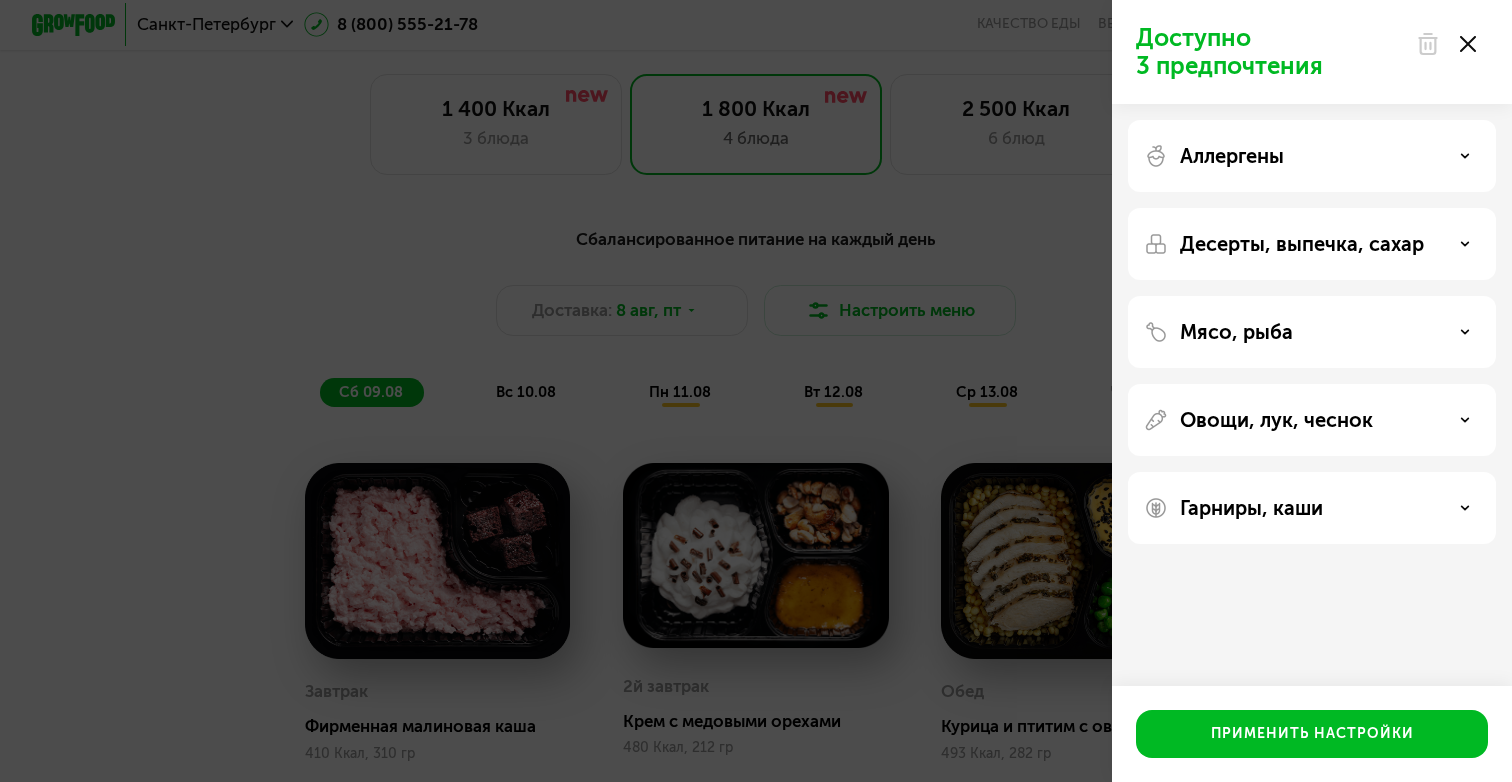 click on "Аллергены" at bounding box center (1312, 156) 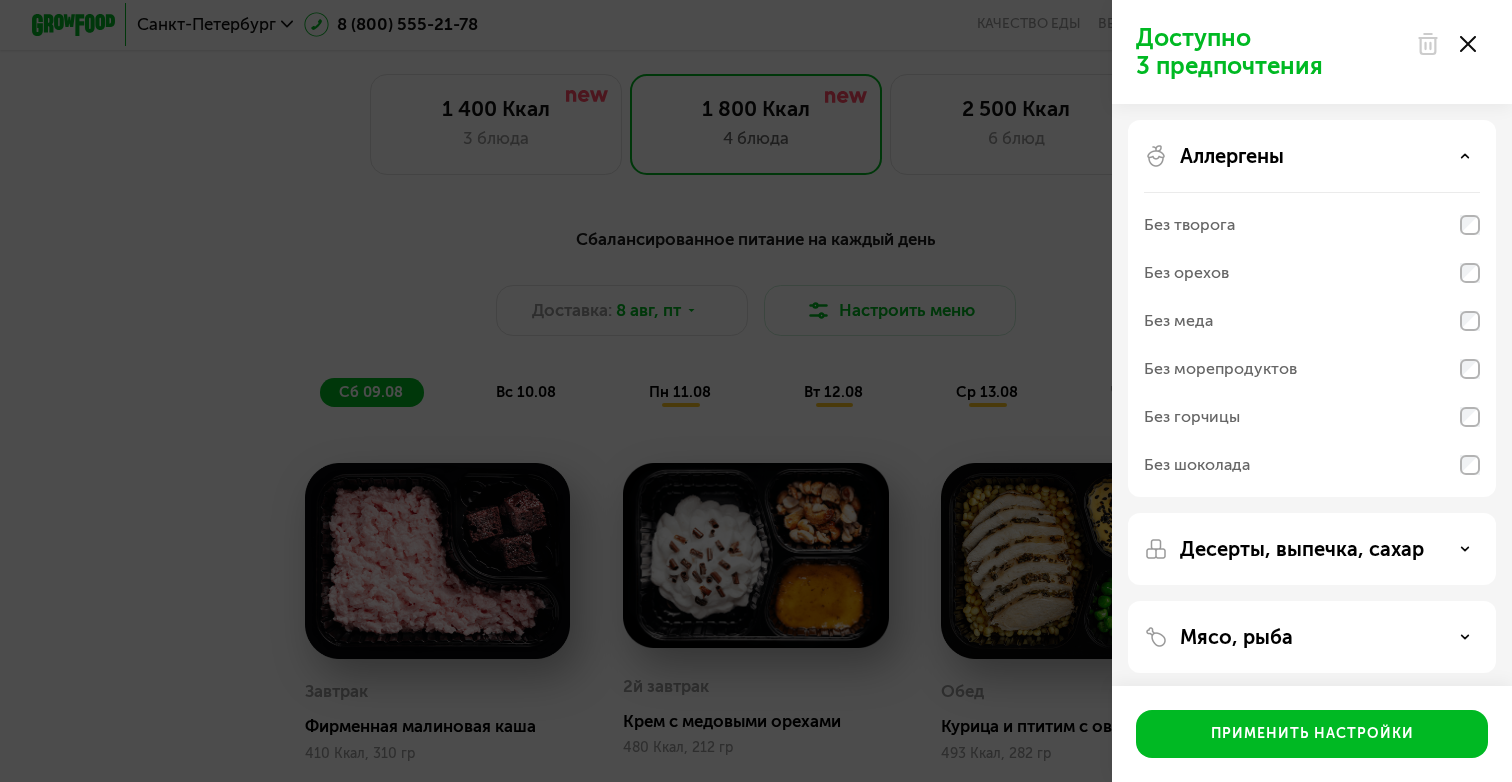 click on "Аллергены" at bounding box center [1312, 156] 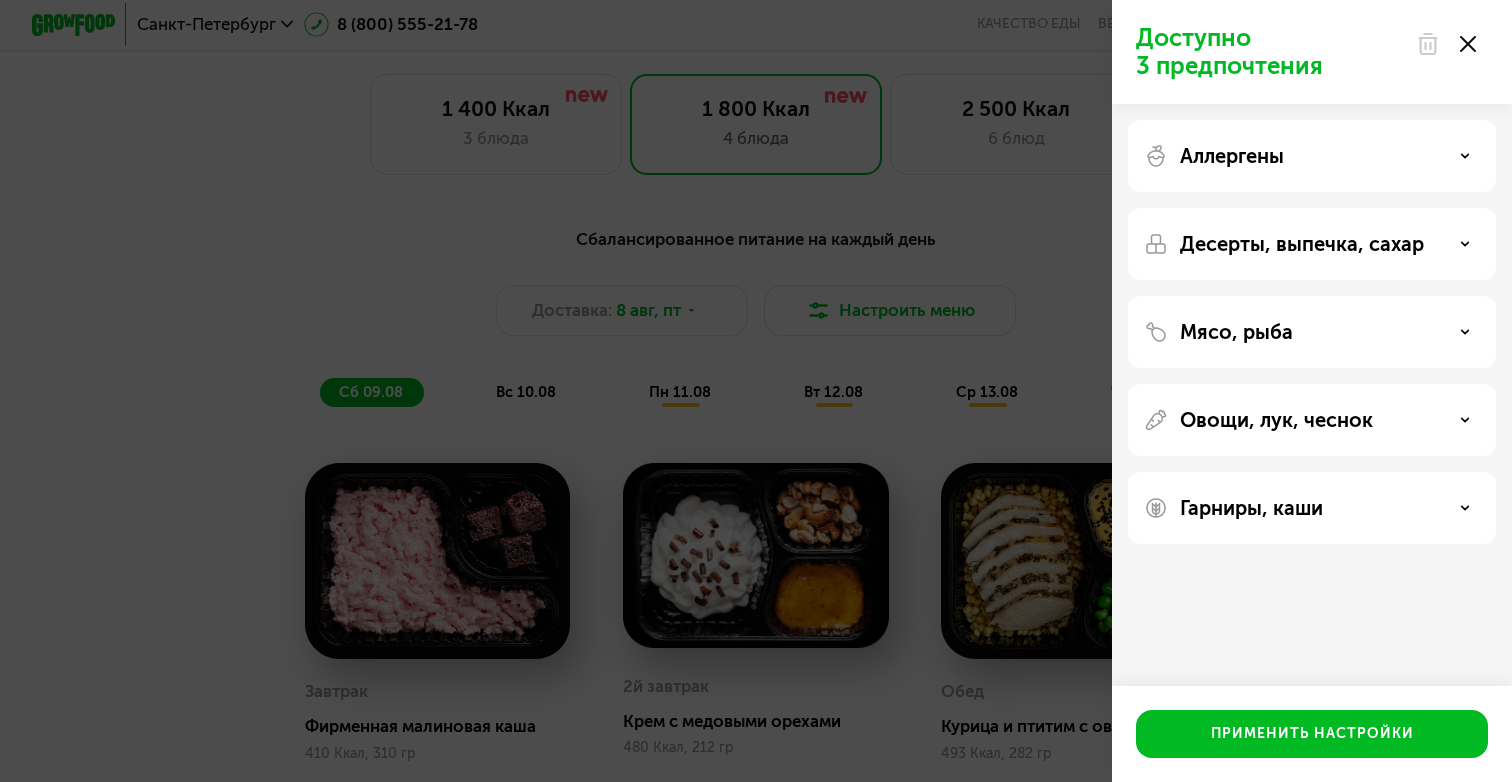 click on "Гарниры, каши" 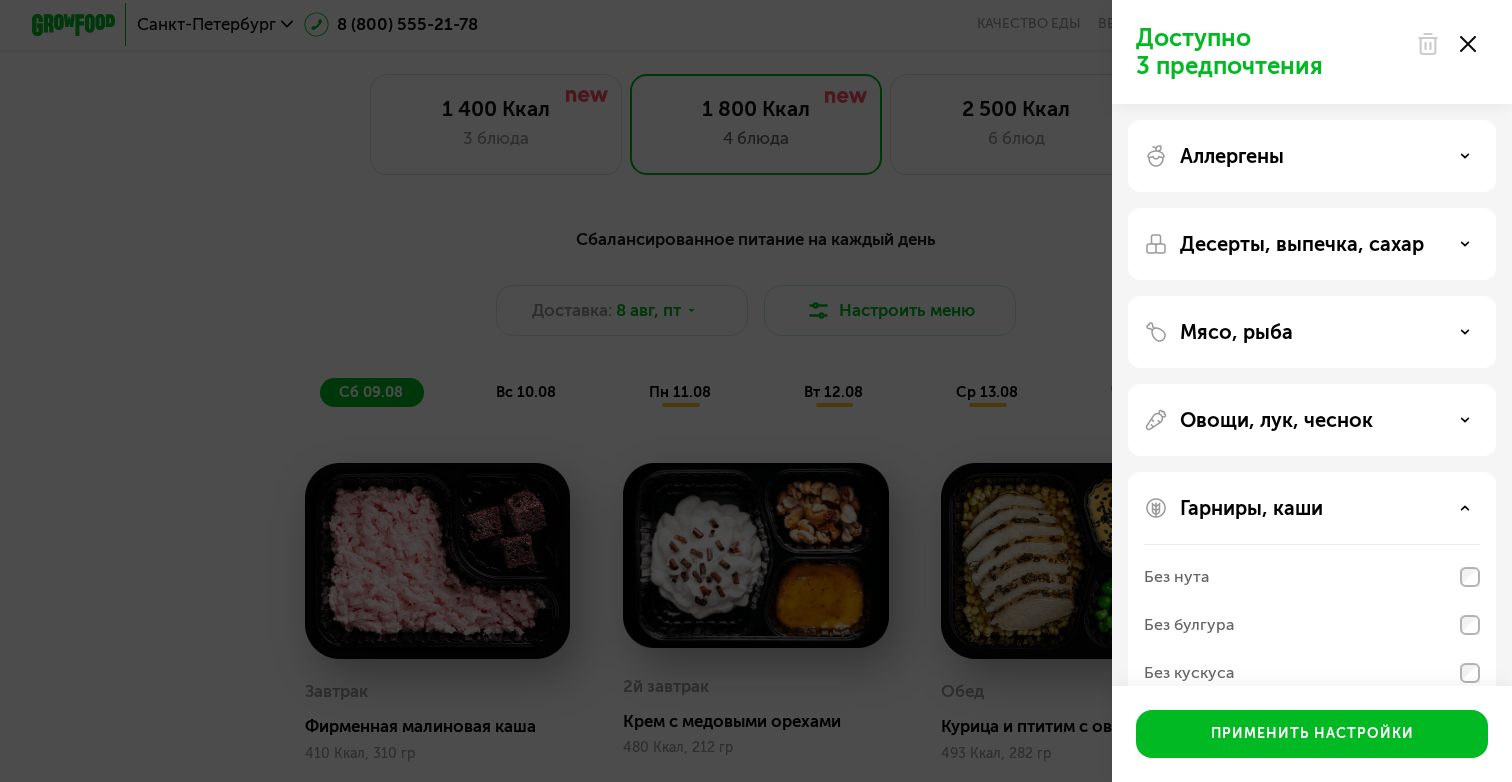 scroll, scrollTop: 135, scrollLeft: 0, axis: vertical 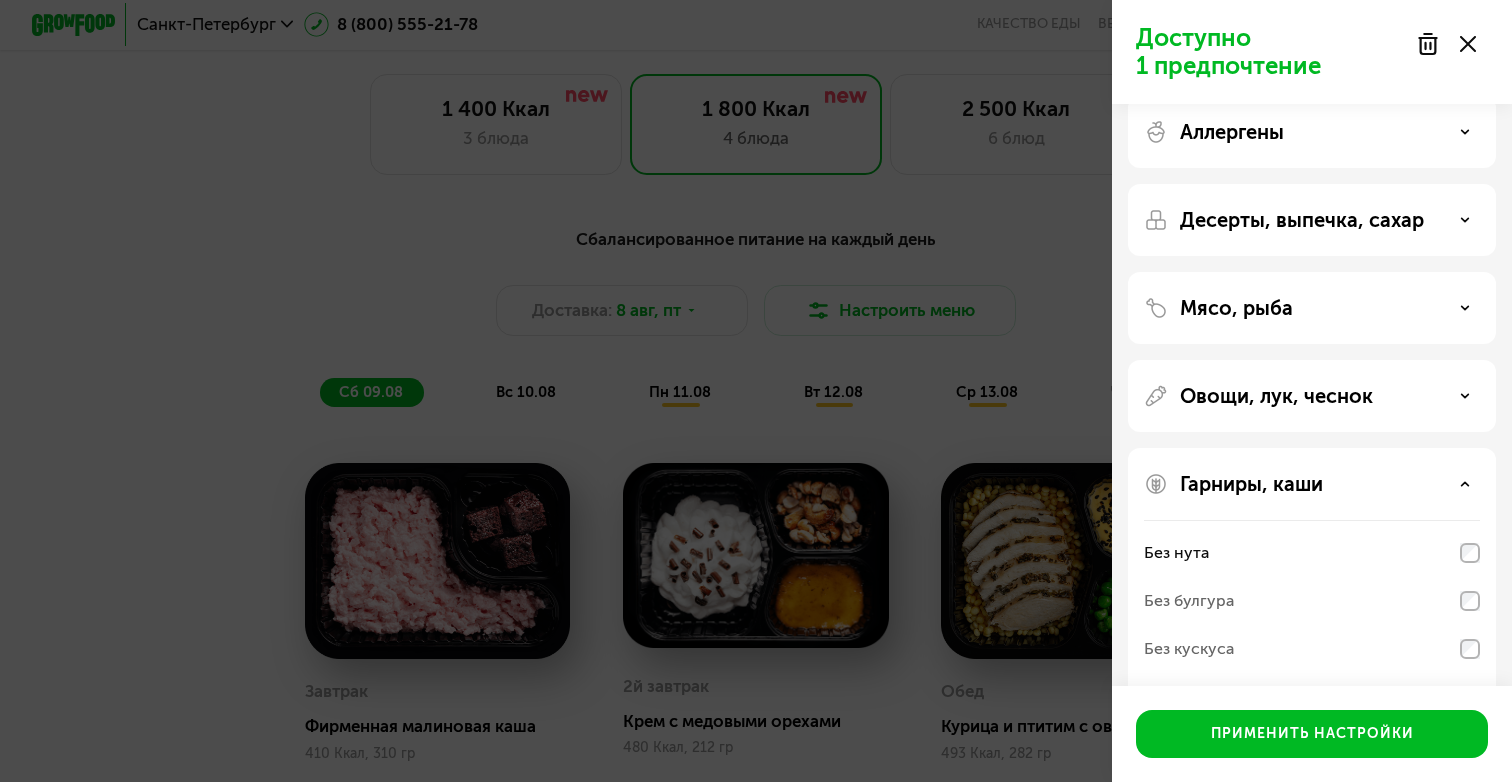 click 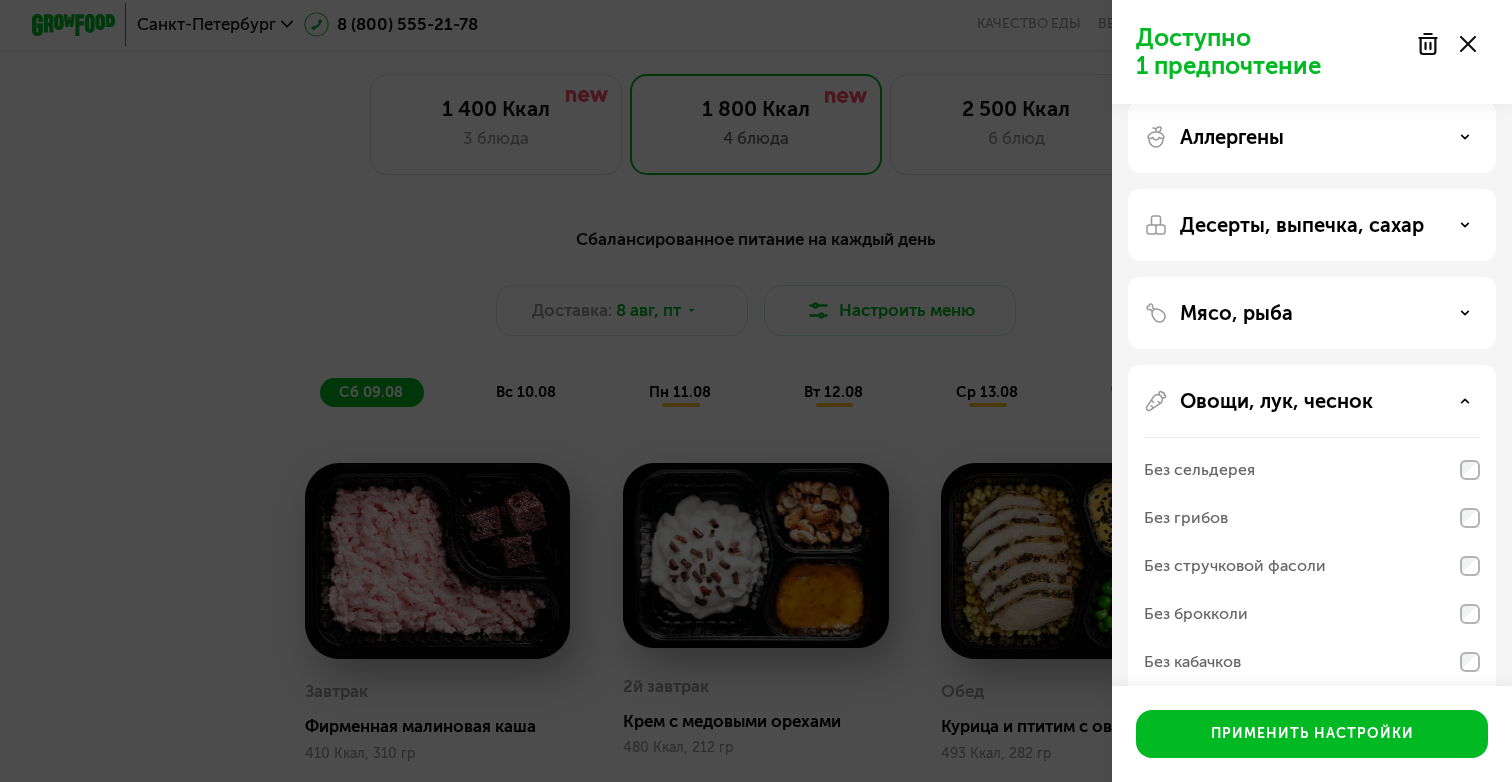 scroll, scrollTop: 0, scrollLeft: 0, axis: both 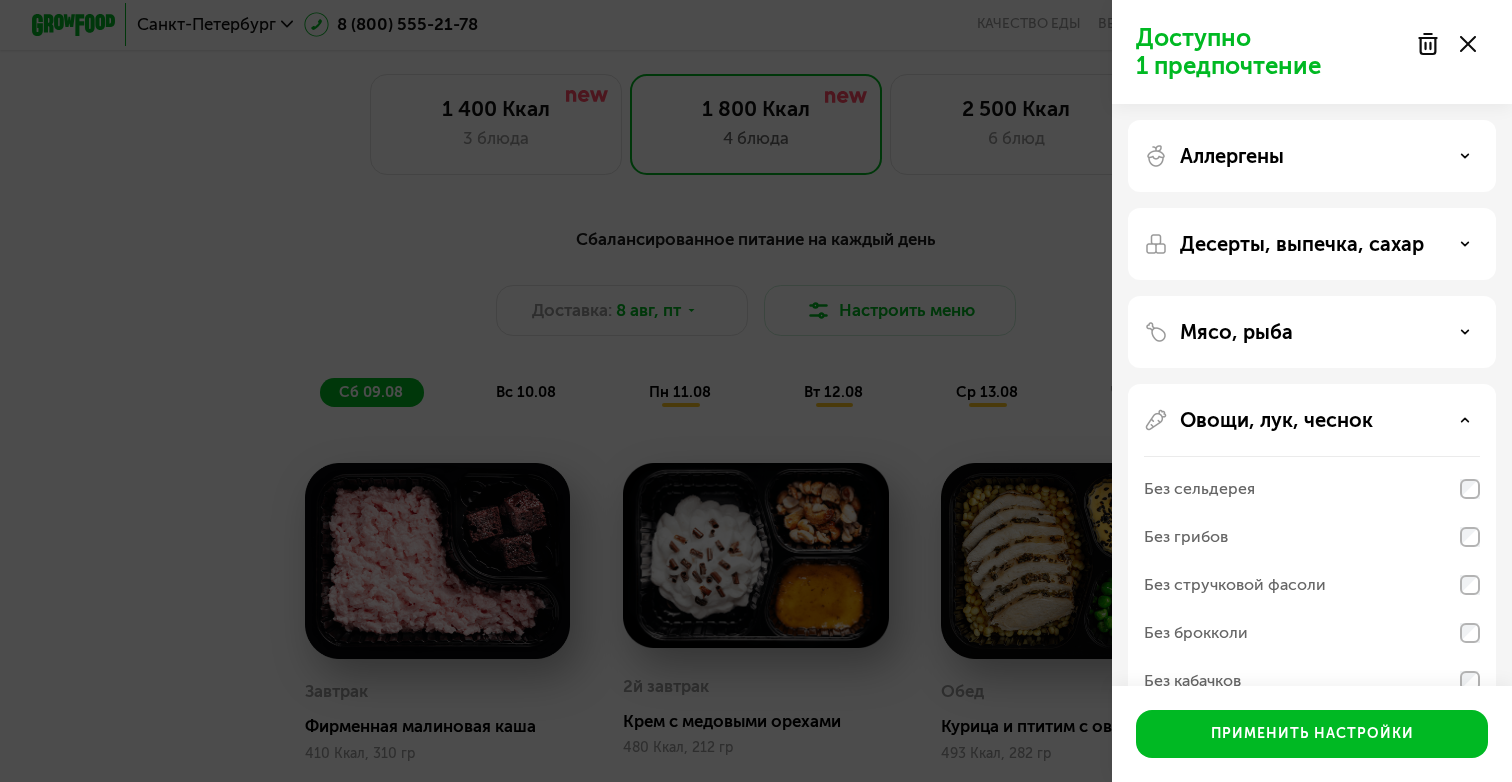 click on "Мясо, рыба" at bounding box center [1312, 332] 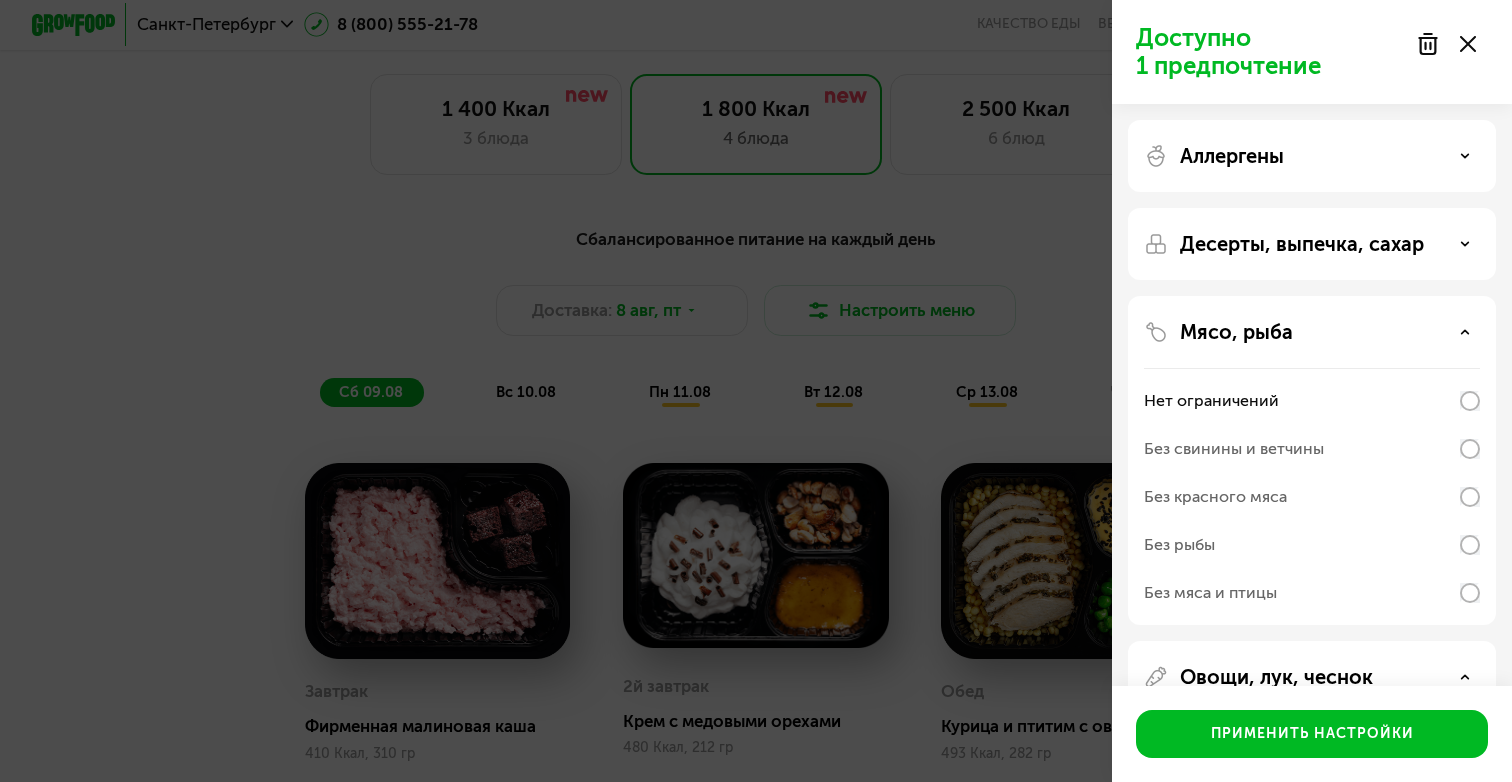 click on "Десерты, выпечка, сахар" at bounding box center (1312, 244) 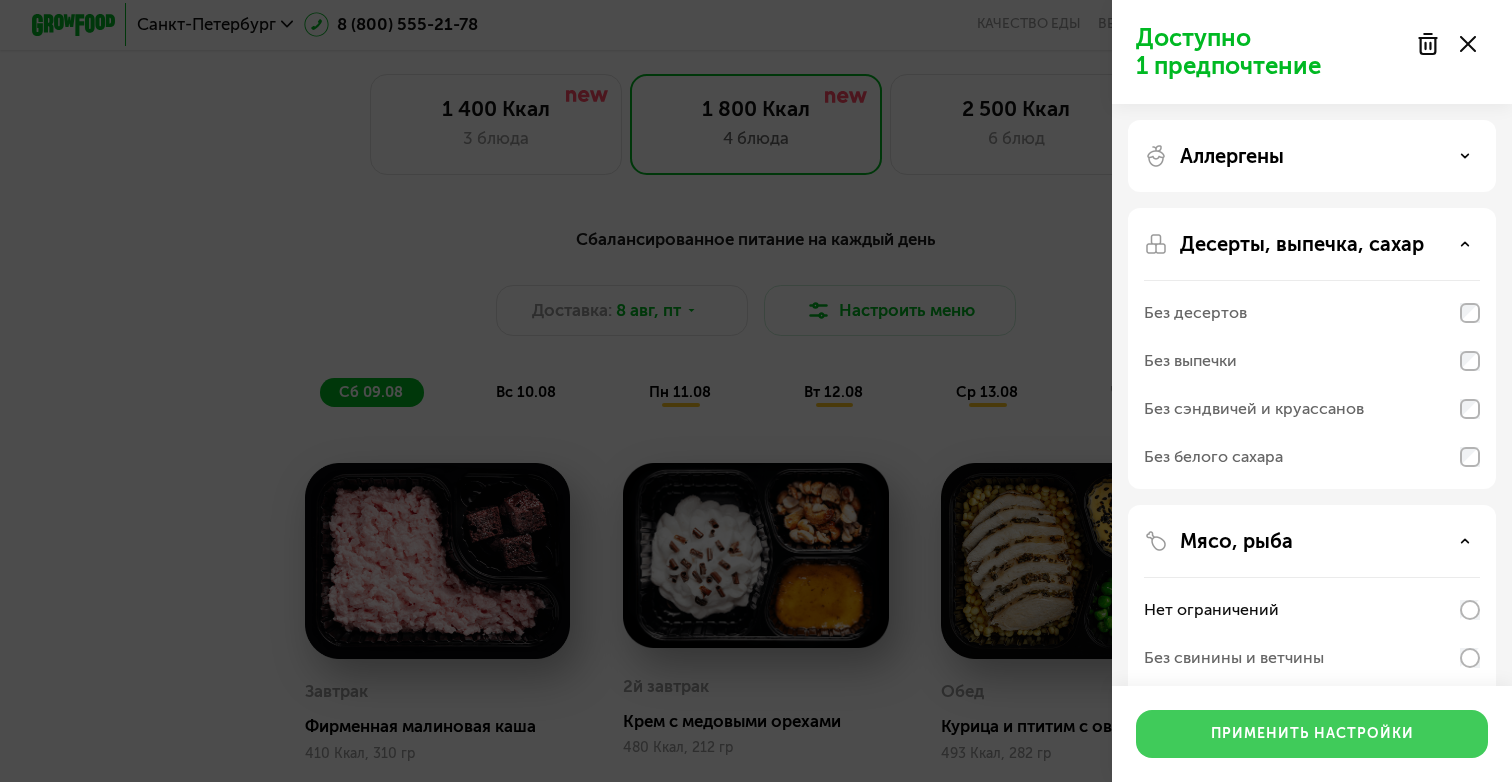 click on "Применить настройки" at bounding box center (1312, 734) 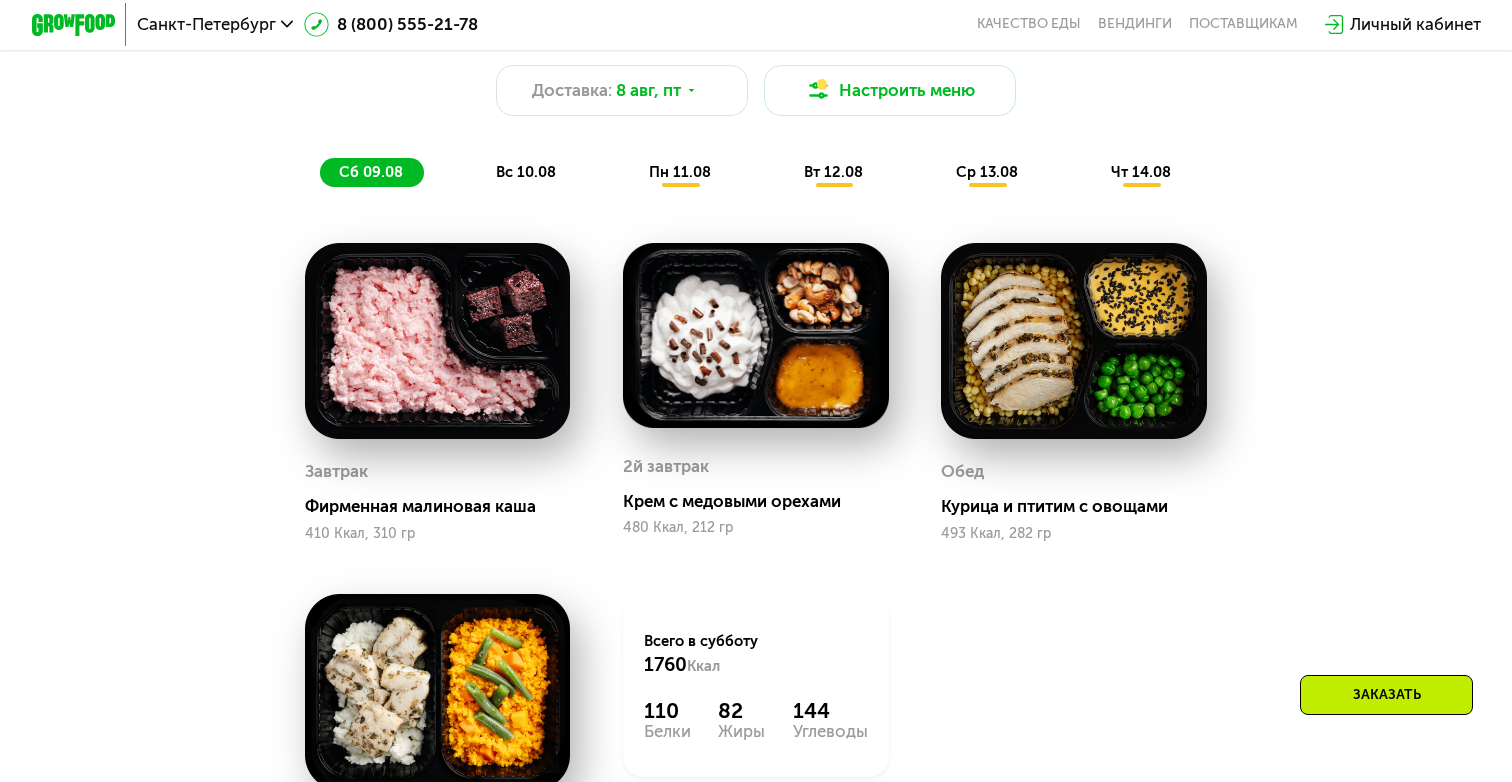 scroll, scrollTop: 1211, scrollLeft: 0, axis: vertical 